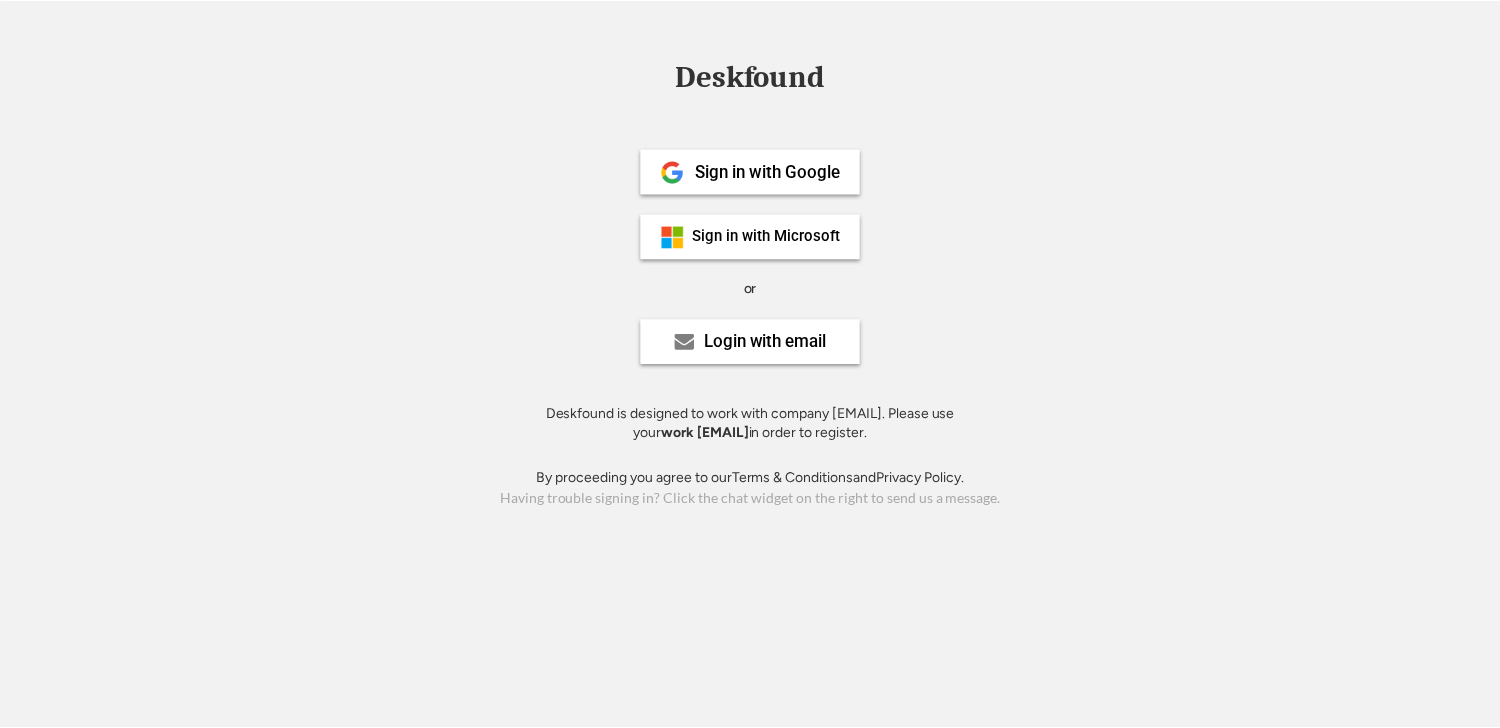 scroll, scrollTop: 0, scrollLeft: 0, axis: both 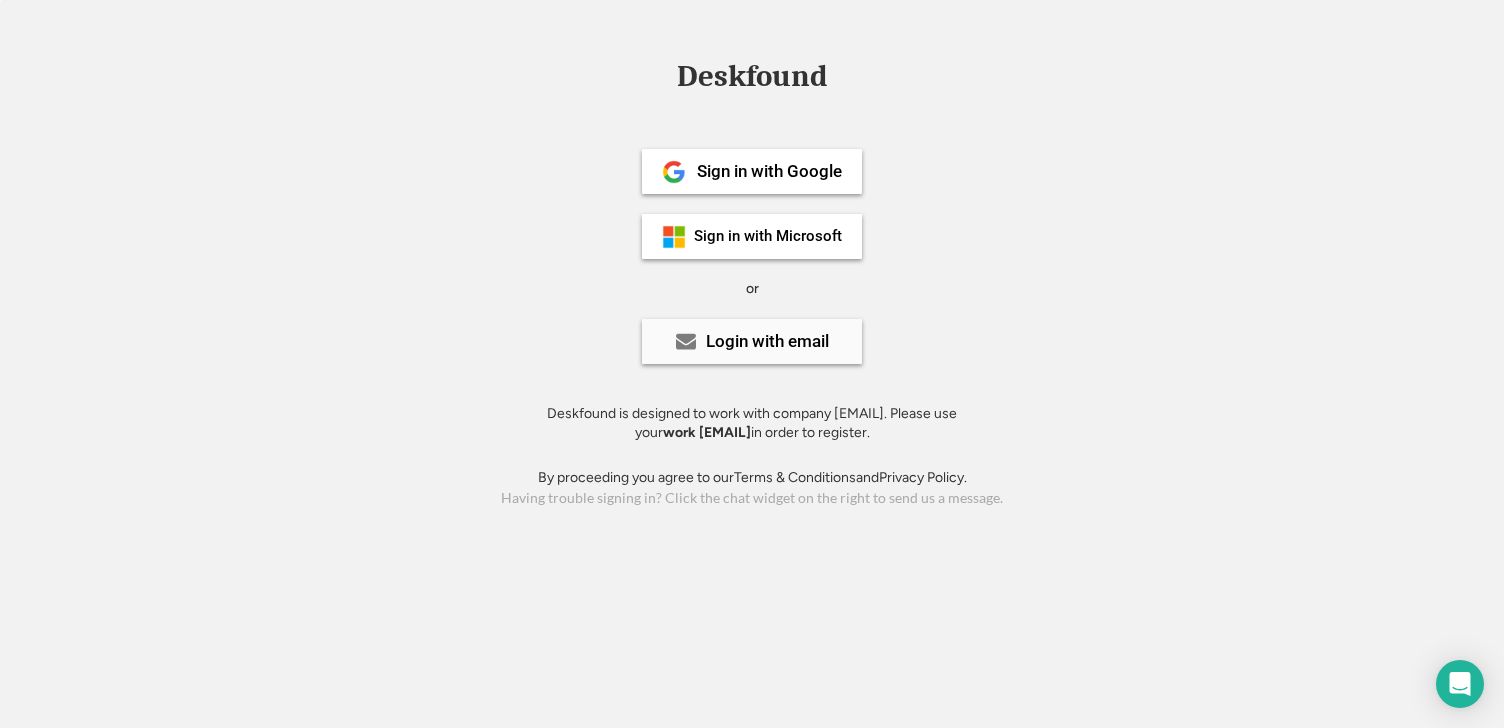 click on "Login with email" at bounding box center (767, 341) 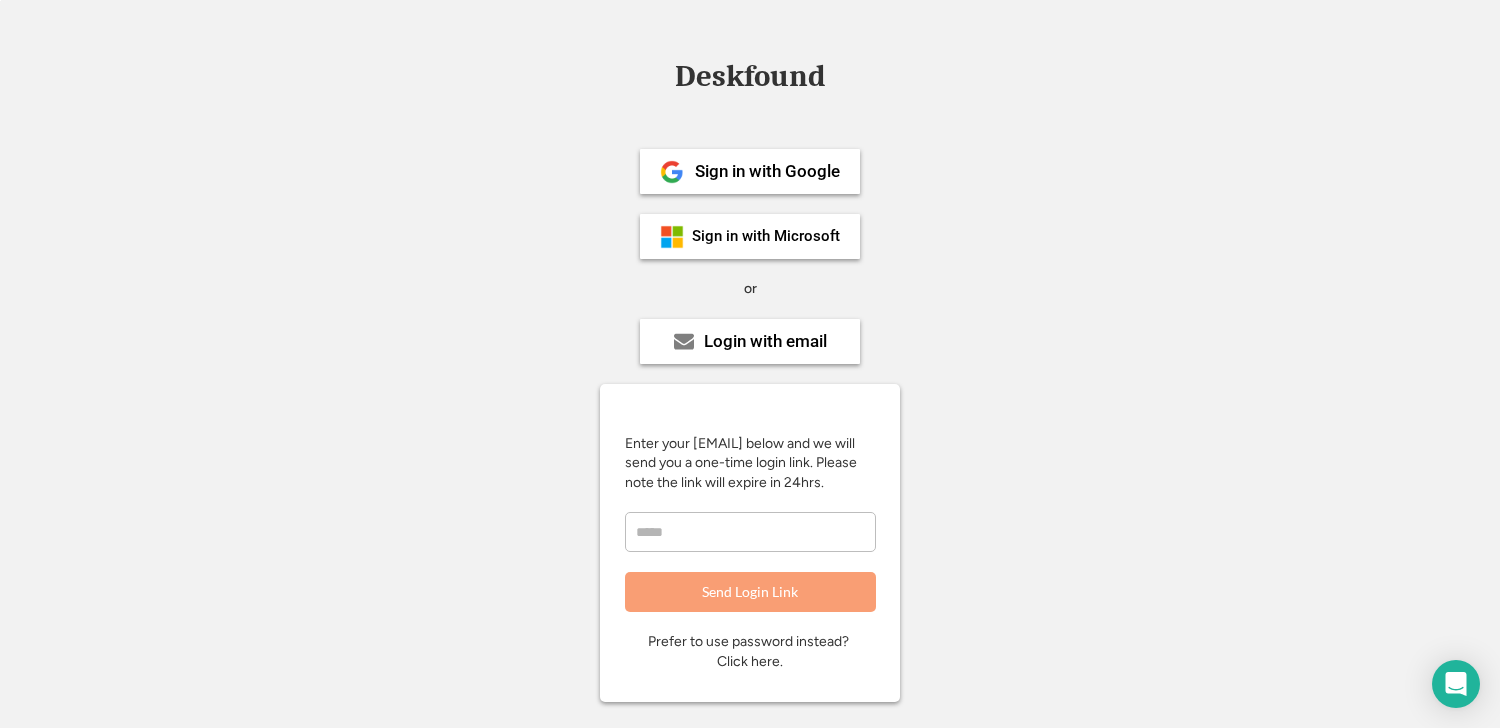 click at bounding box center [750, 532] 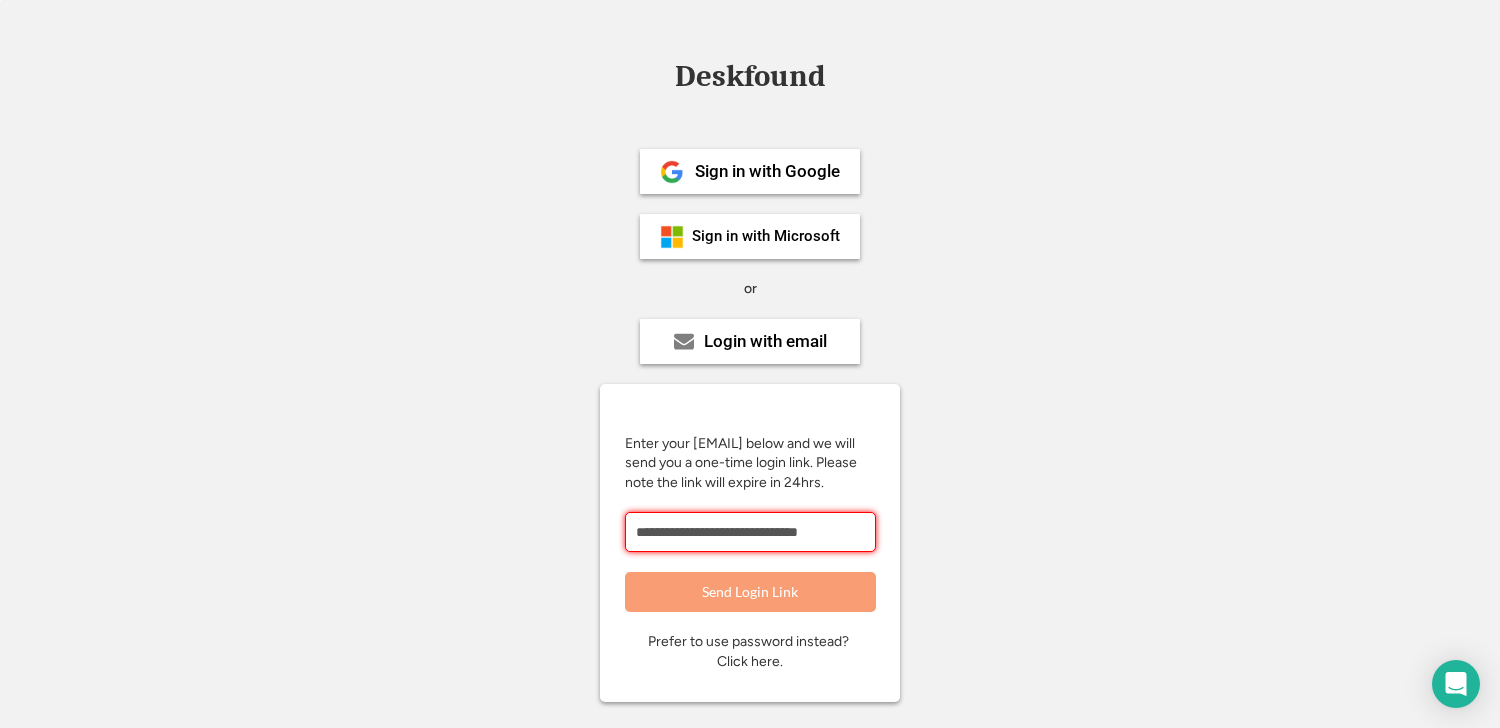 type on "**********" 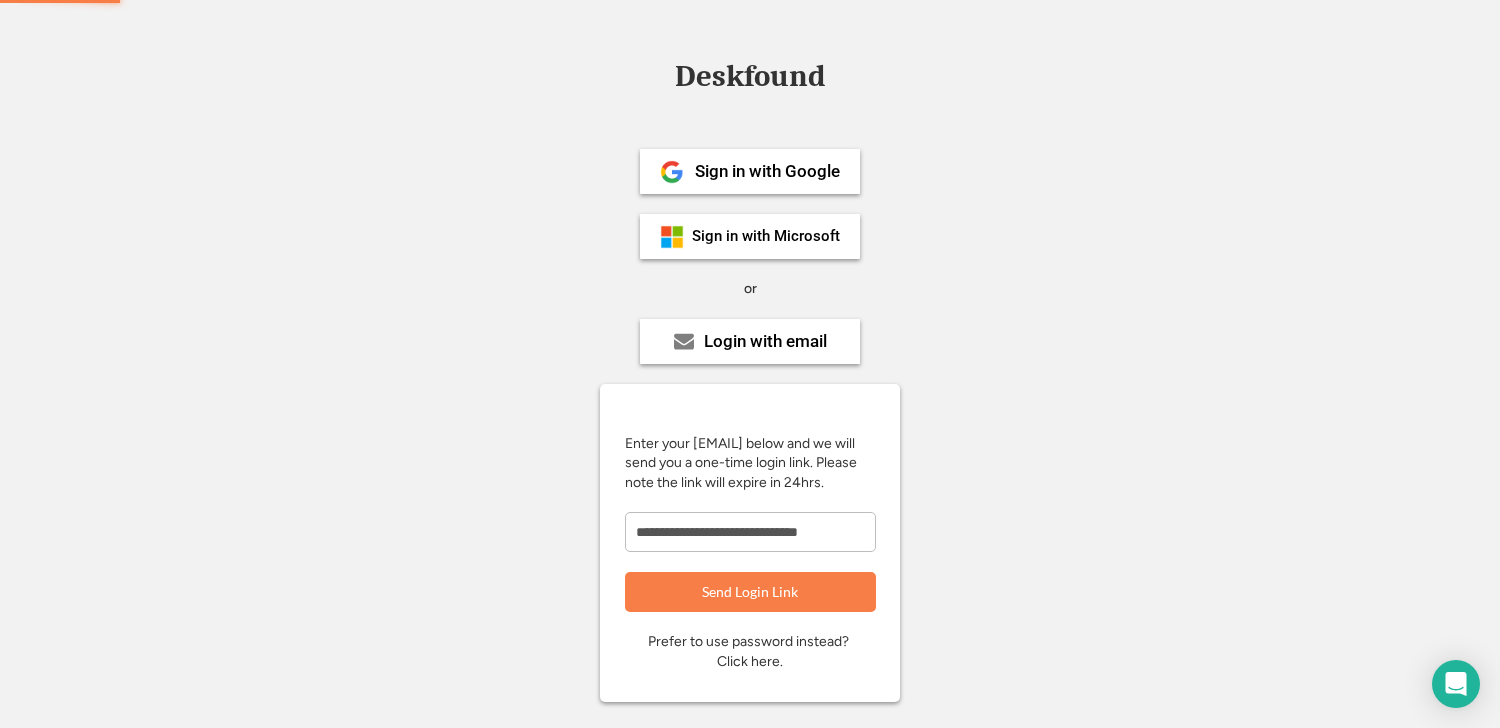 type 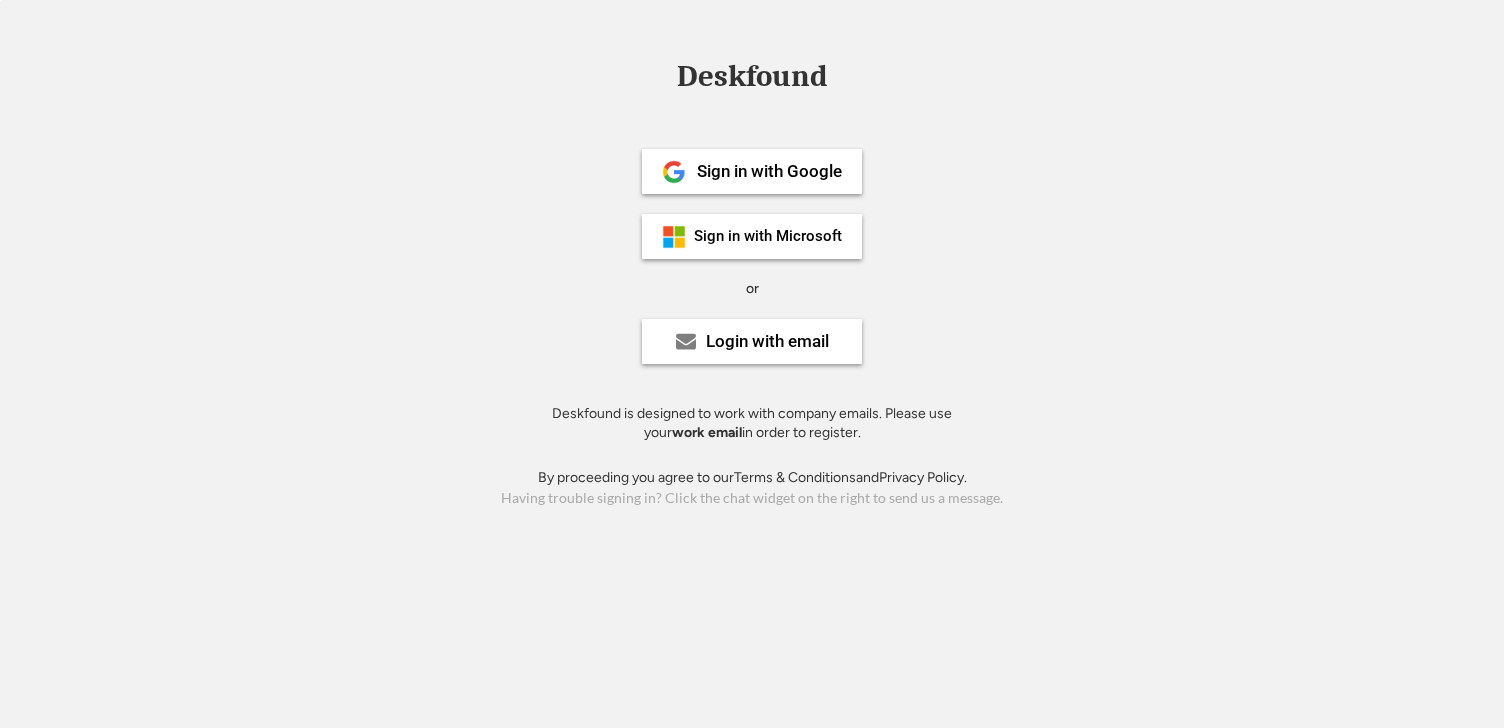 scroll, scrollTop: 0, scrollLeft: 0, axis: both 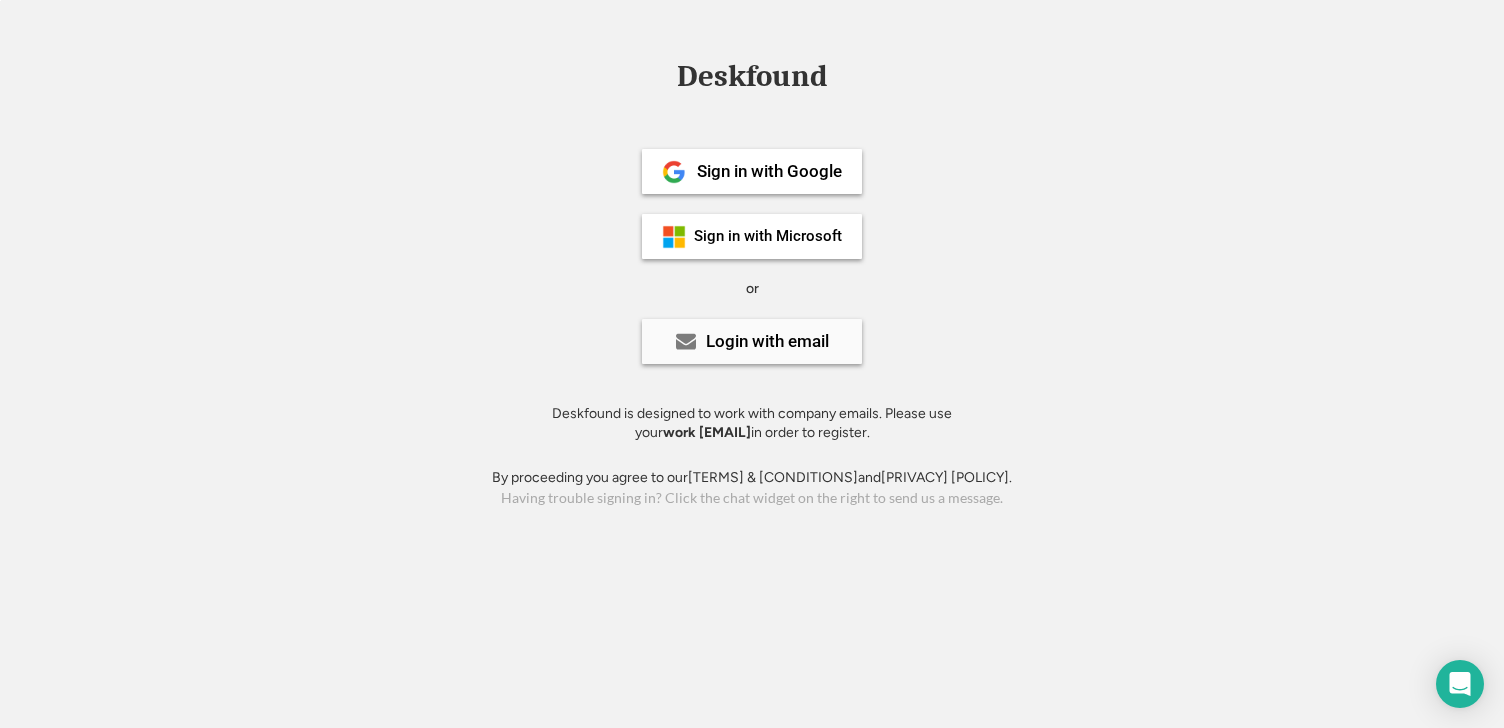 click on "Login with email" at bounding box center [767, 341] 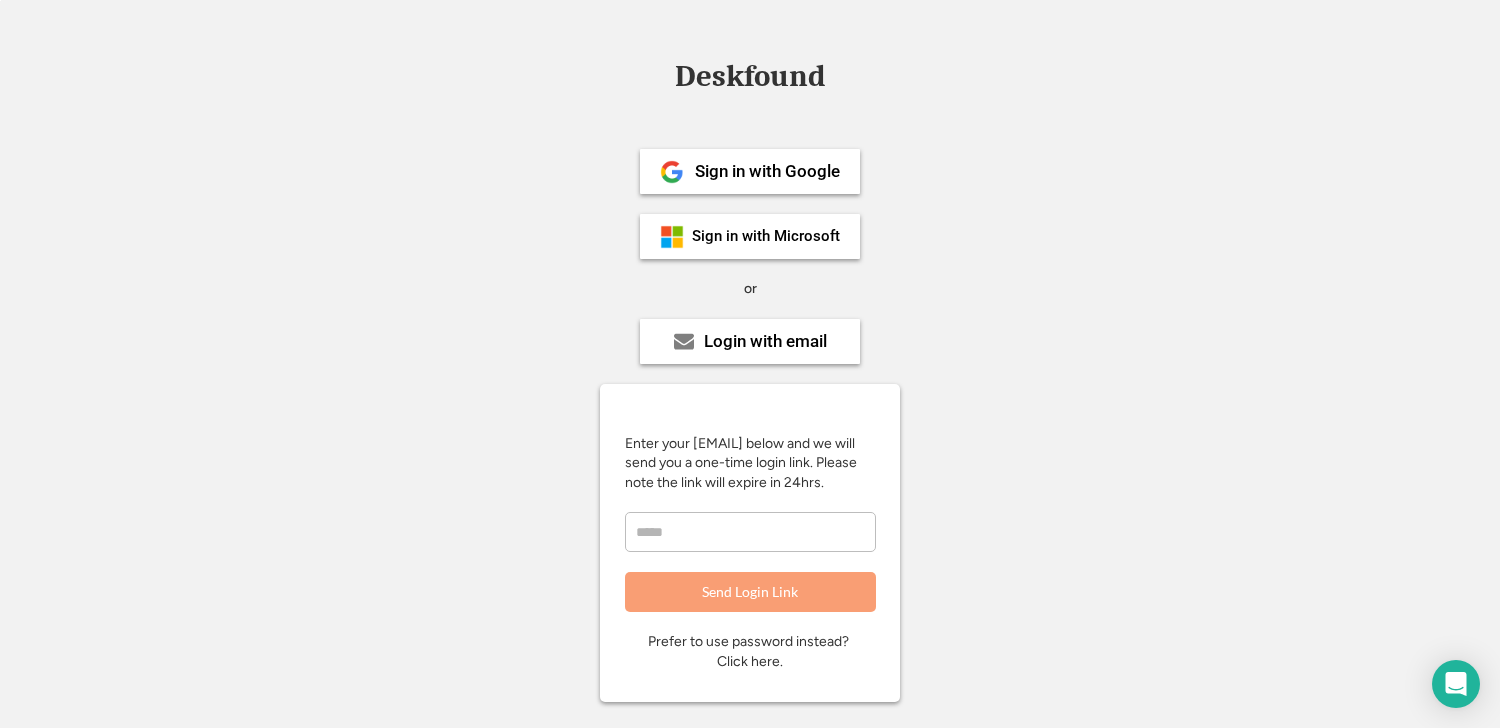 click at bounding box center (750, 532) 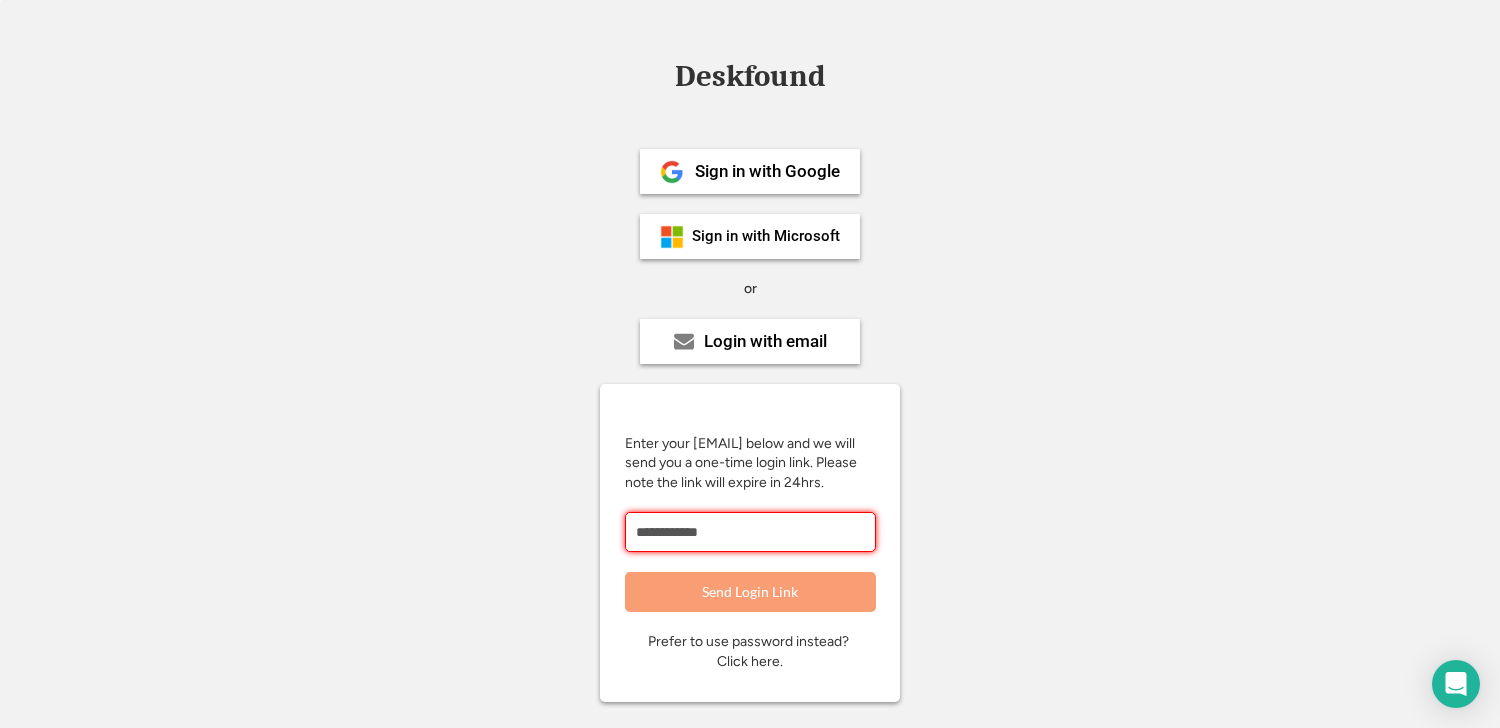 type on "**********" 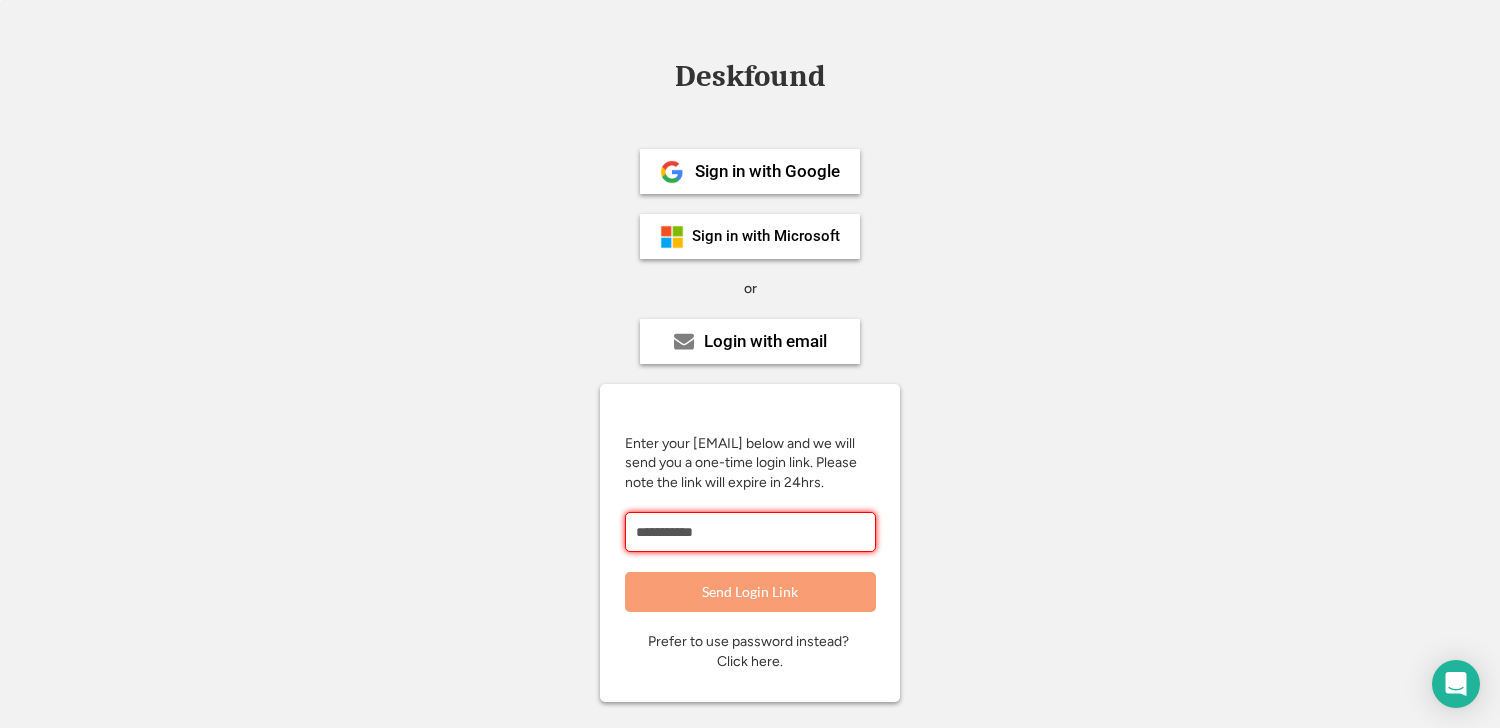 type 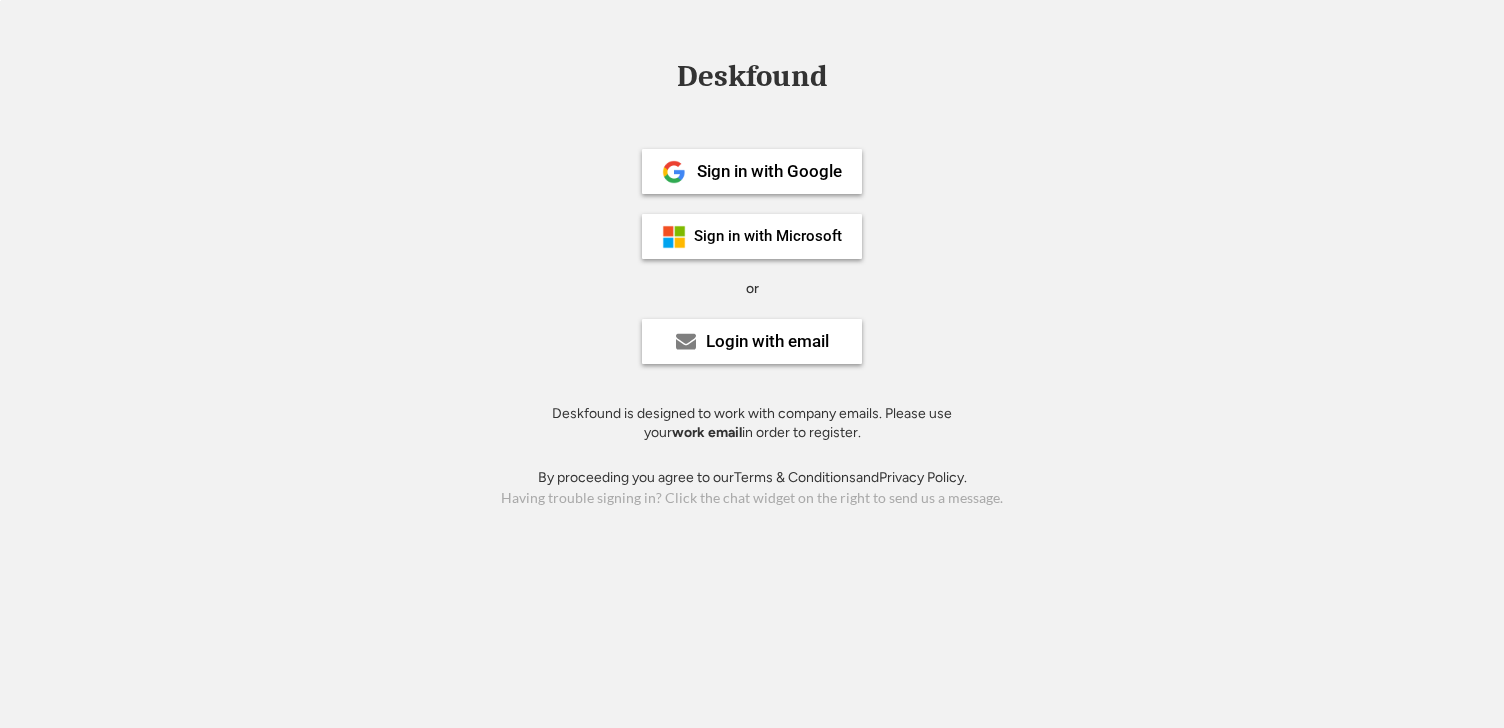 scroll, scrollTop: 0, scrollLeft: 0, axis: both 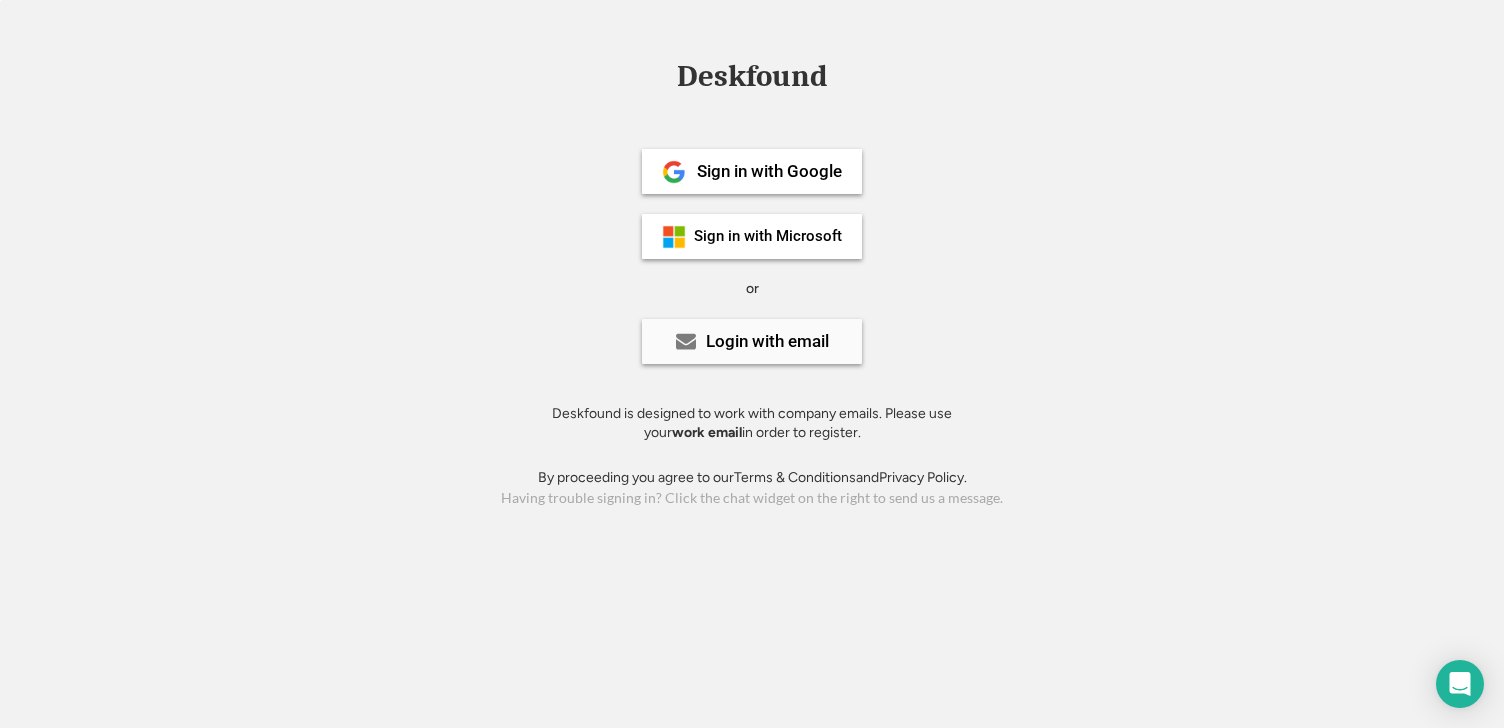 click on "Login with email" at bounding box center [767, 341] 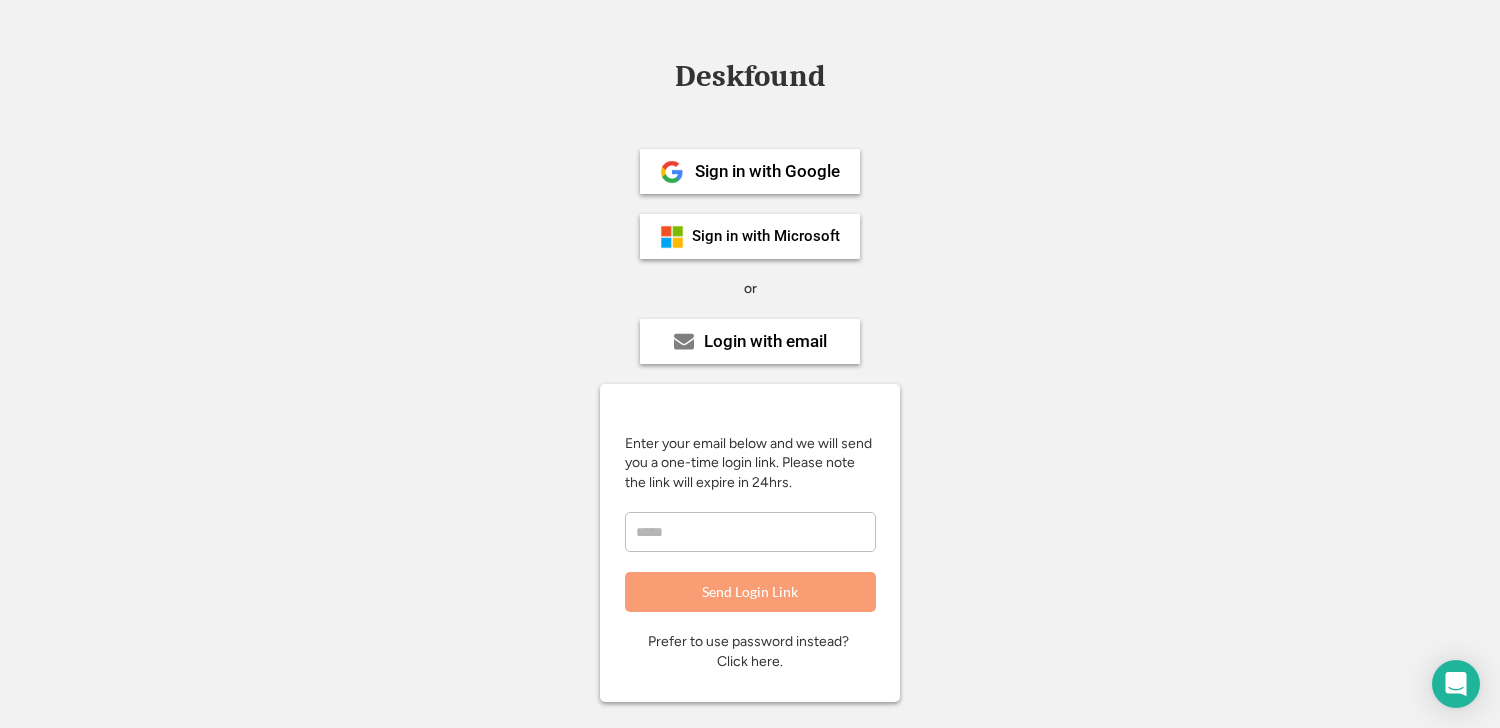 click at bounding box center [750, 532] 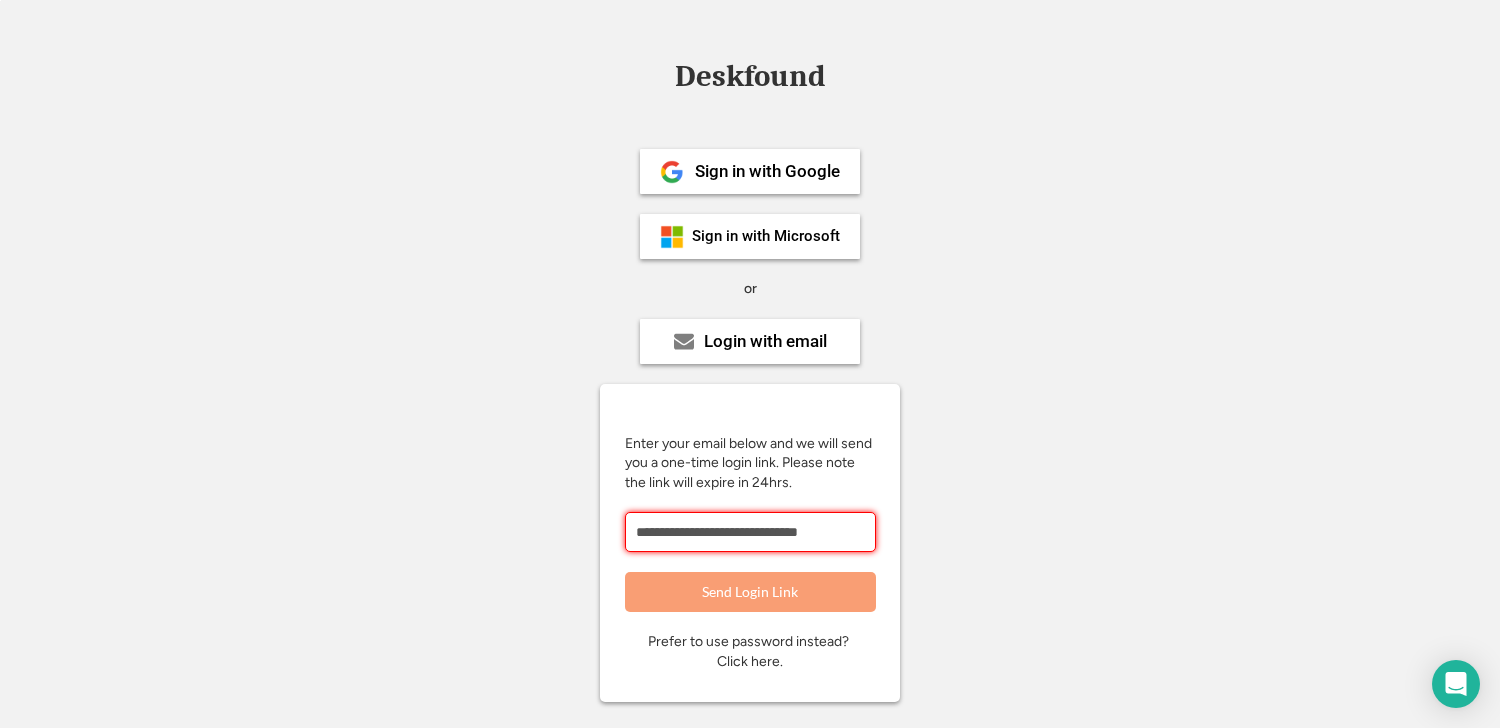 type on "**********" 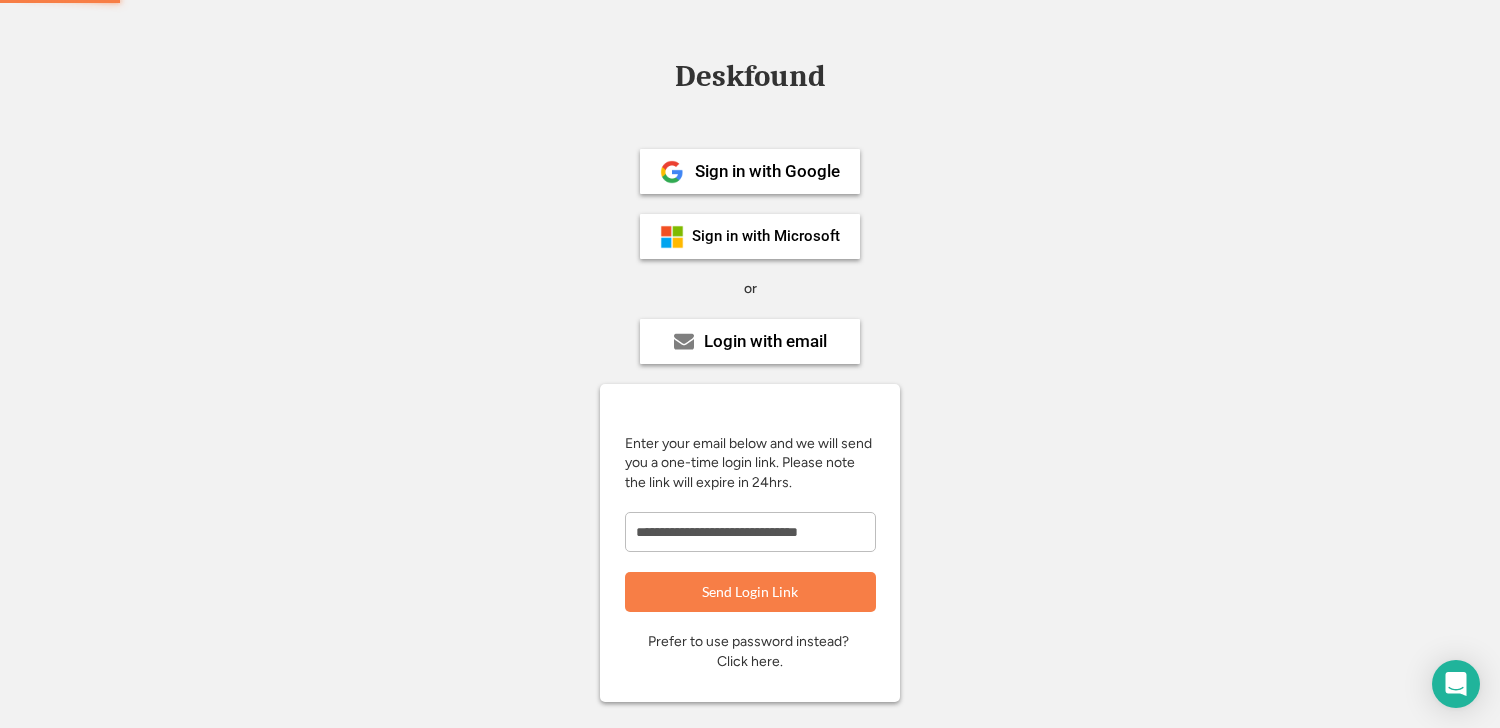 type 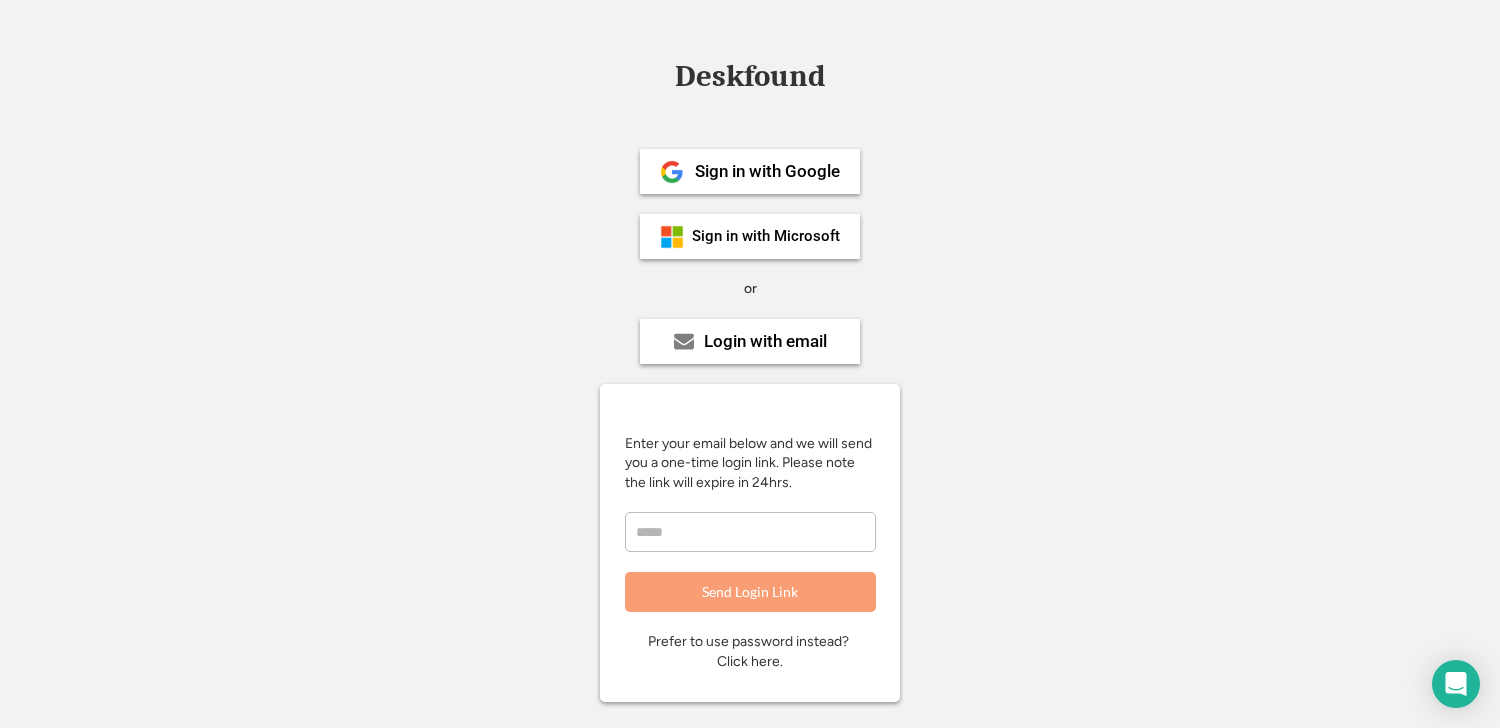 click at bounding box center (750, 532) 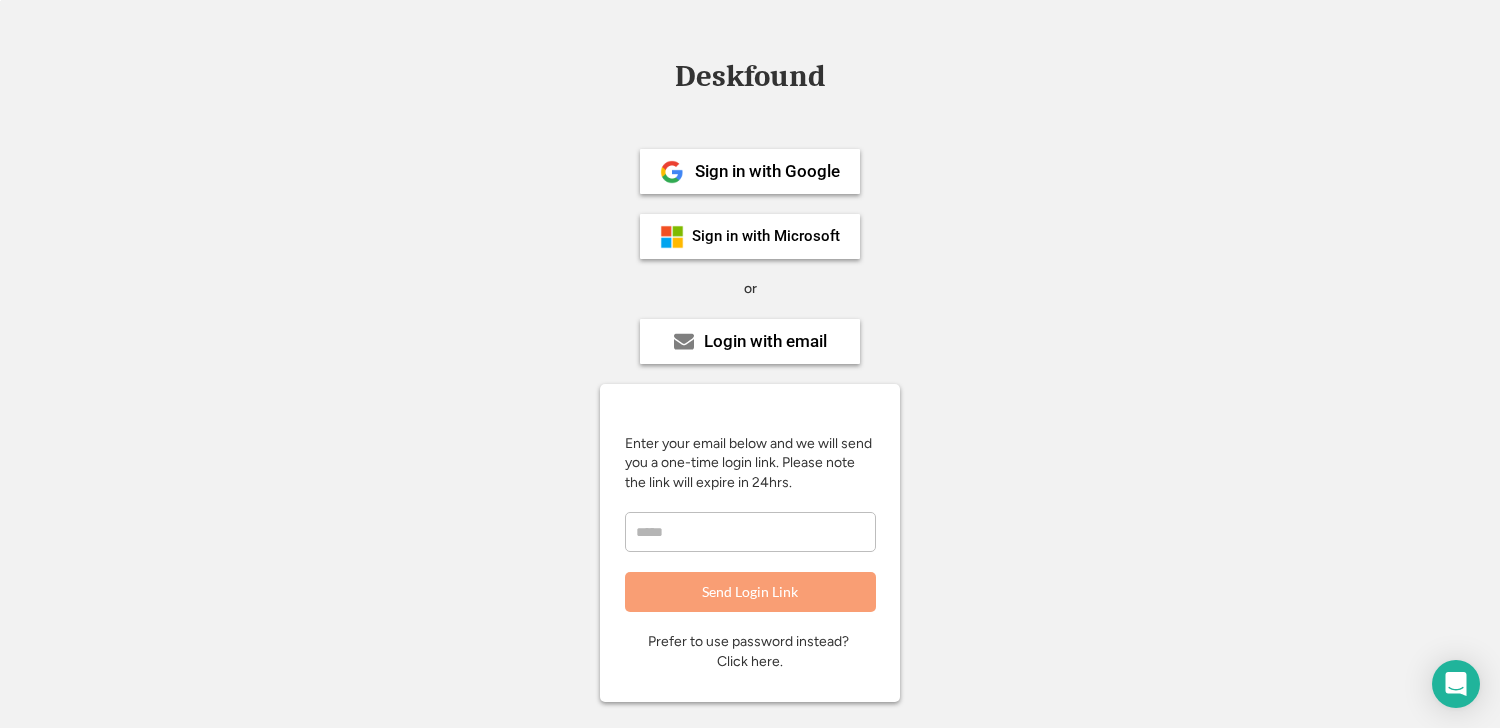 click on "Prefer to use password instead?
Click here." at bounding box center [750, 651] 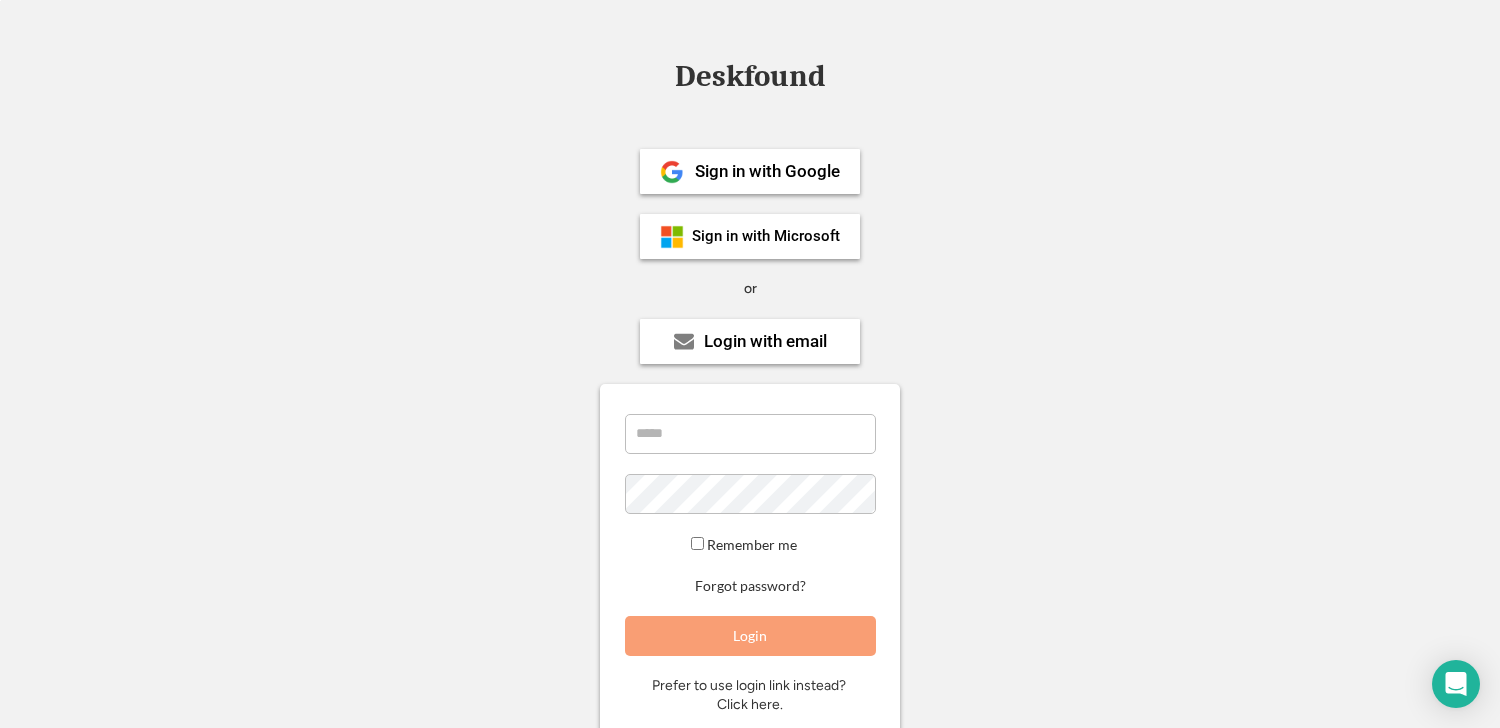 click at bounding box center [750, 434] 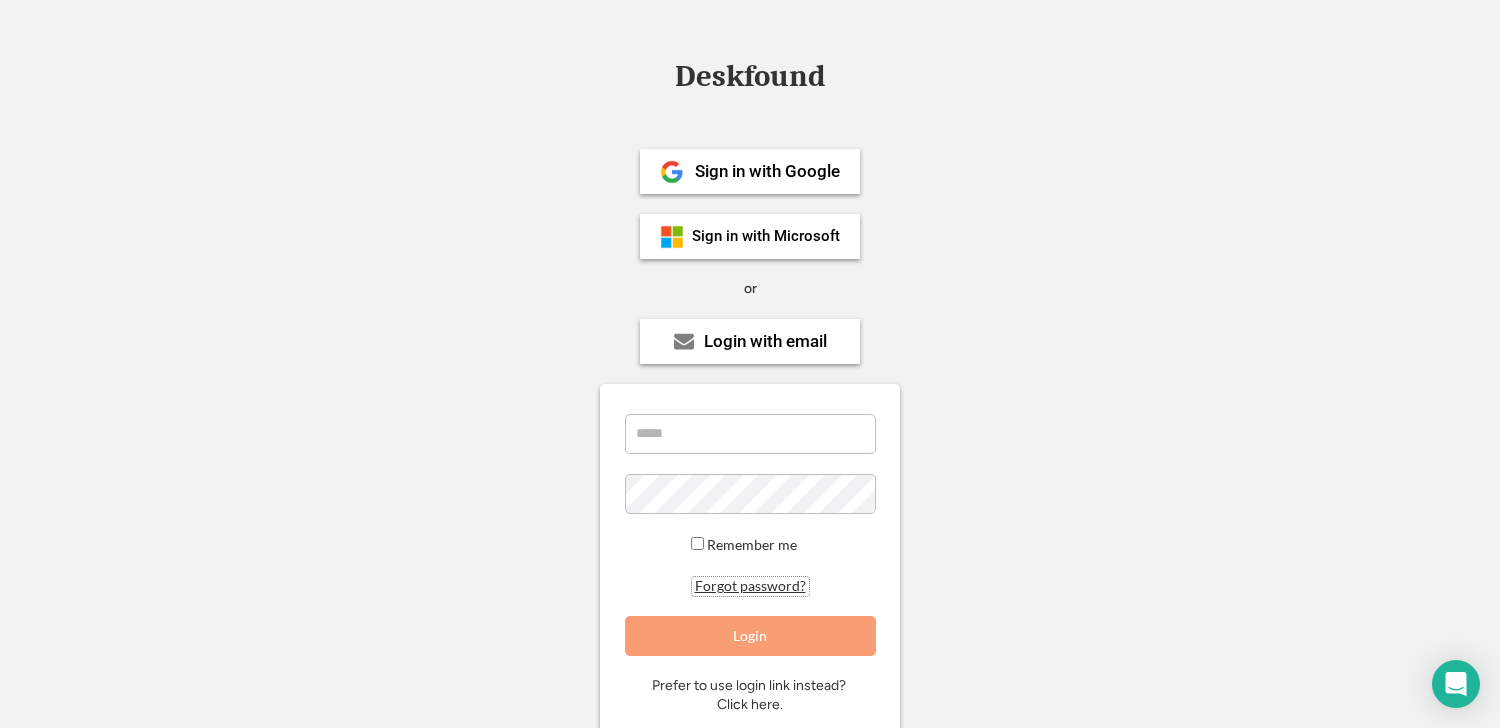 click on "Forgot password?" at bounding box center (750, 586) 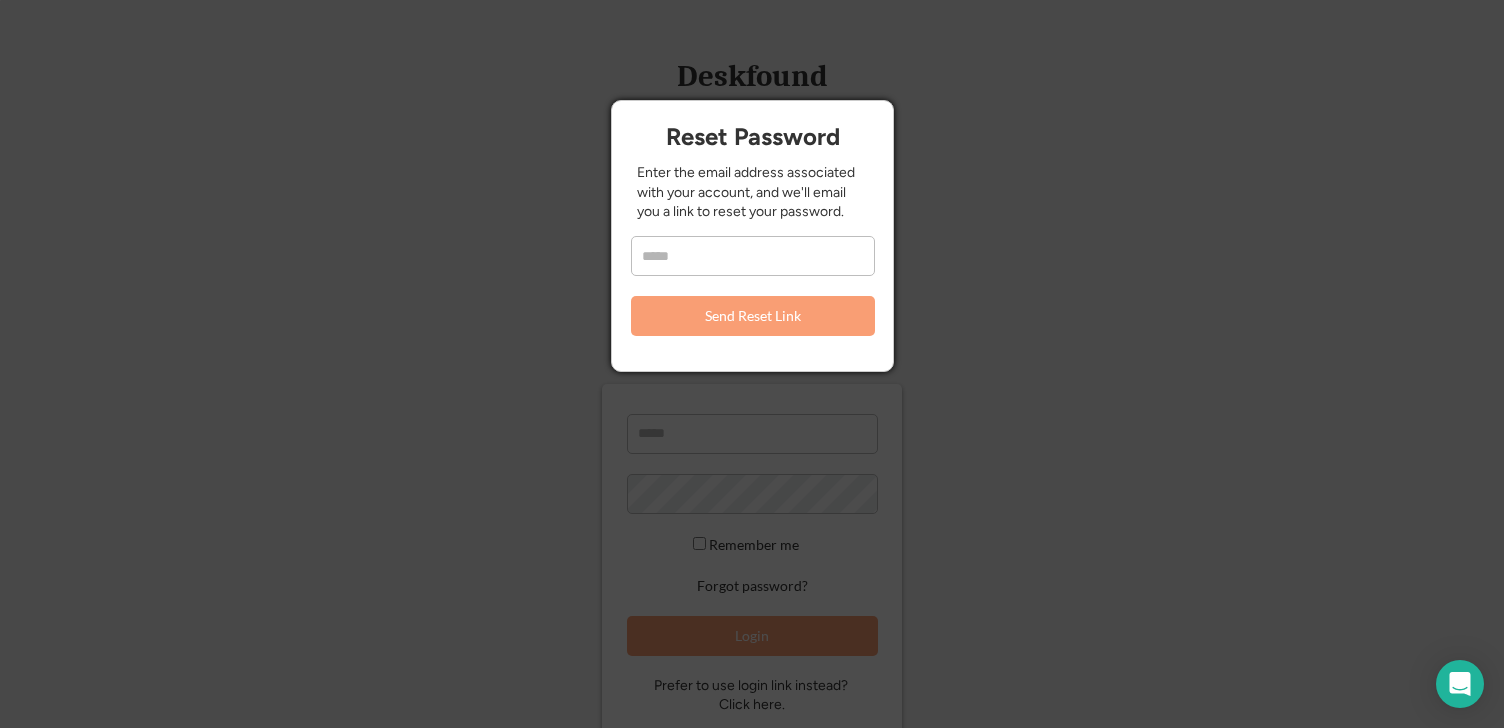 click at bounding box center (753, 256) 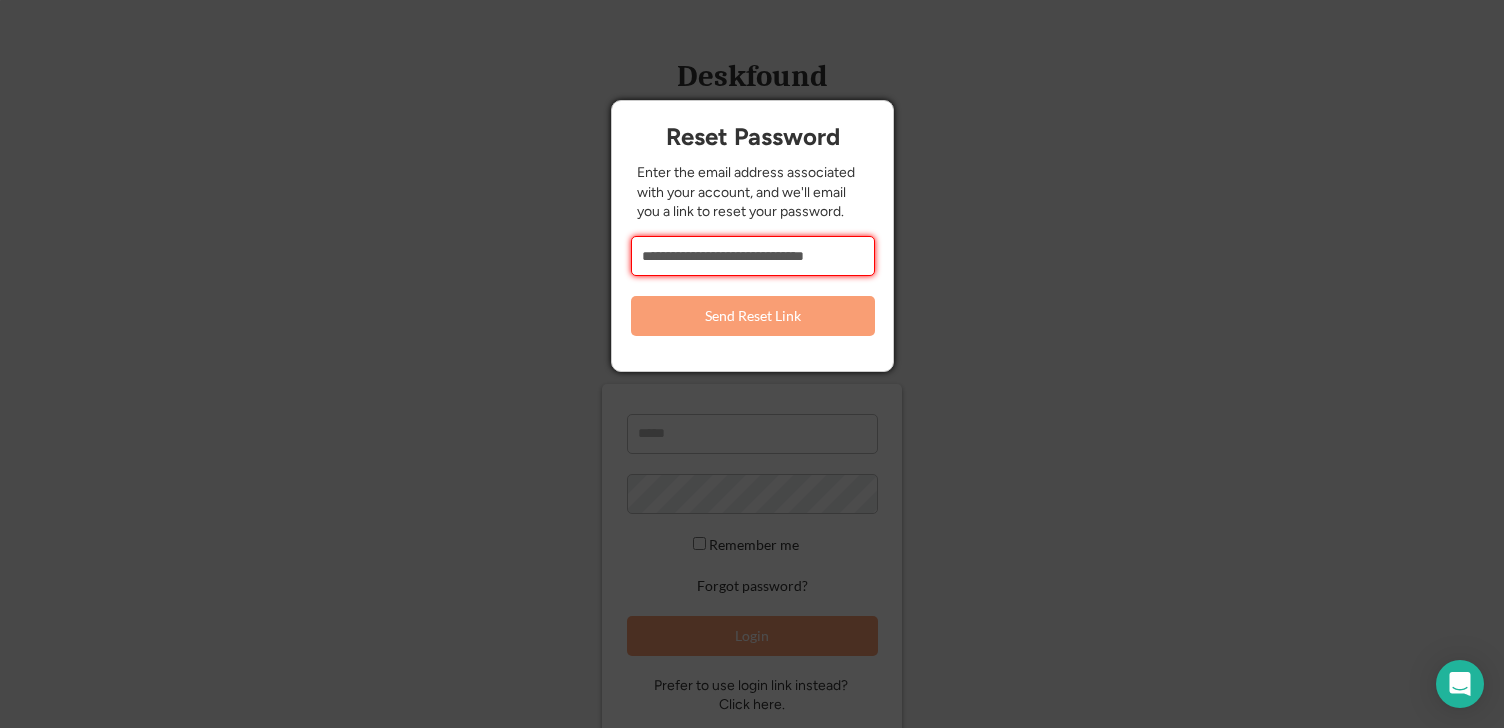 type on "**********" 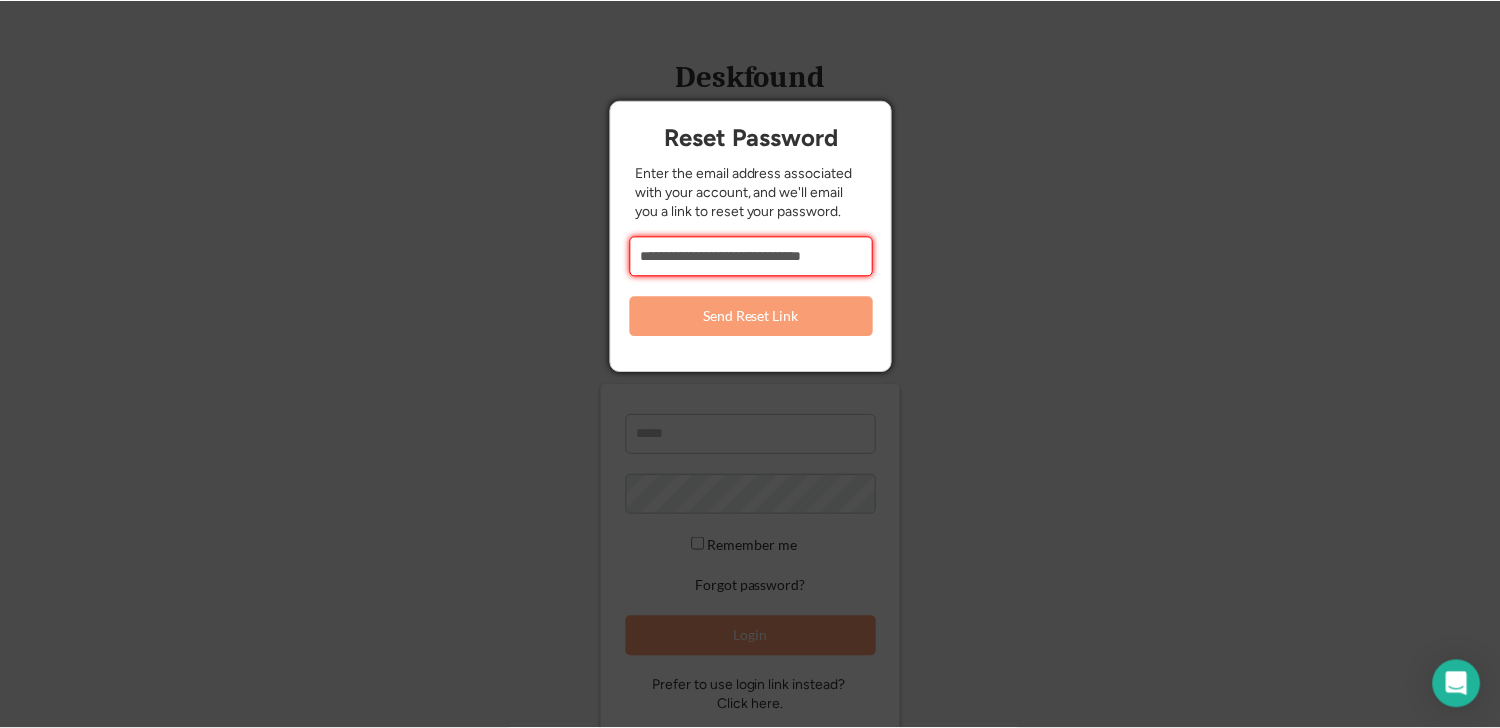 scroll, scrollTop: 0, scrollLeft: 0, axis: both 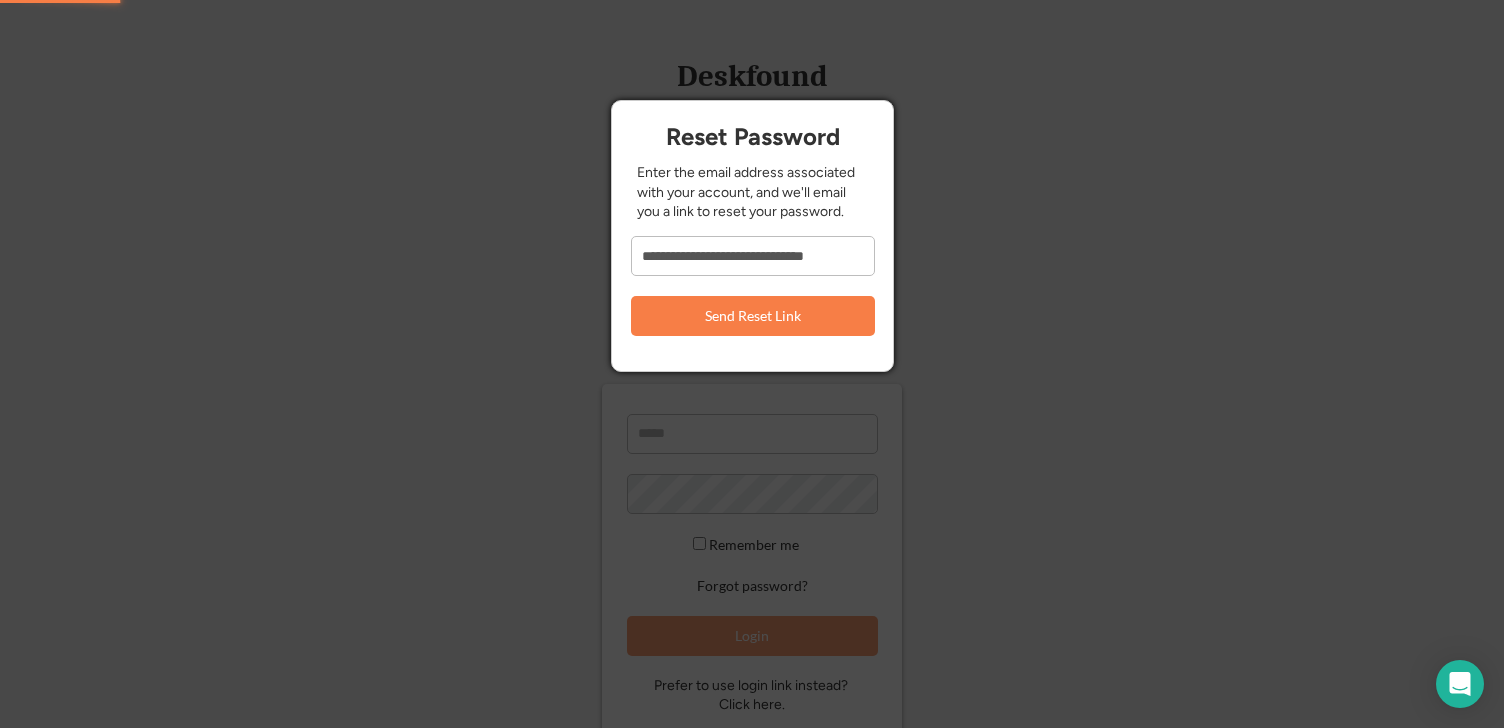 type 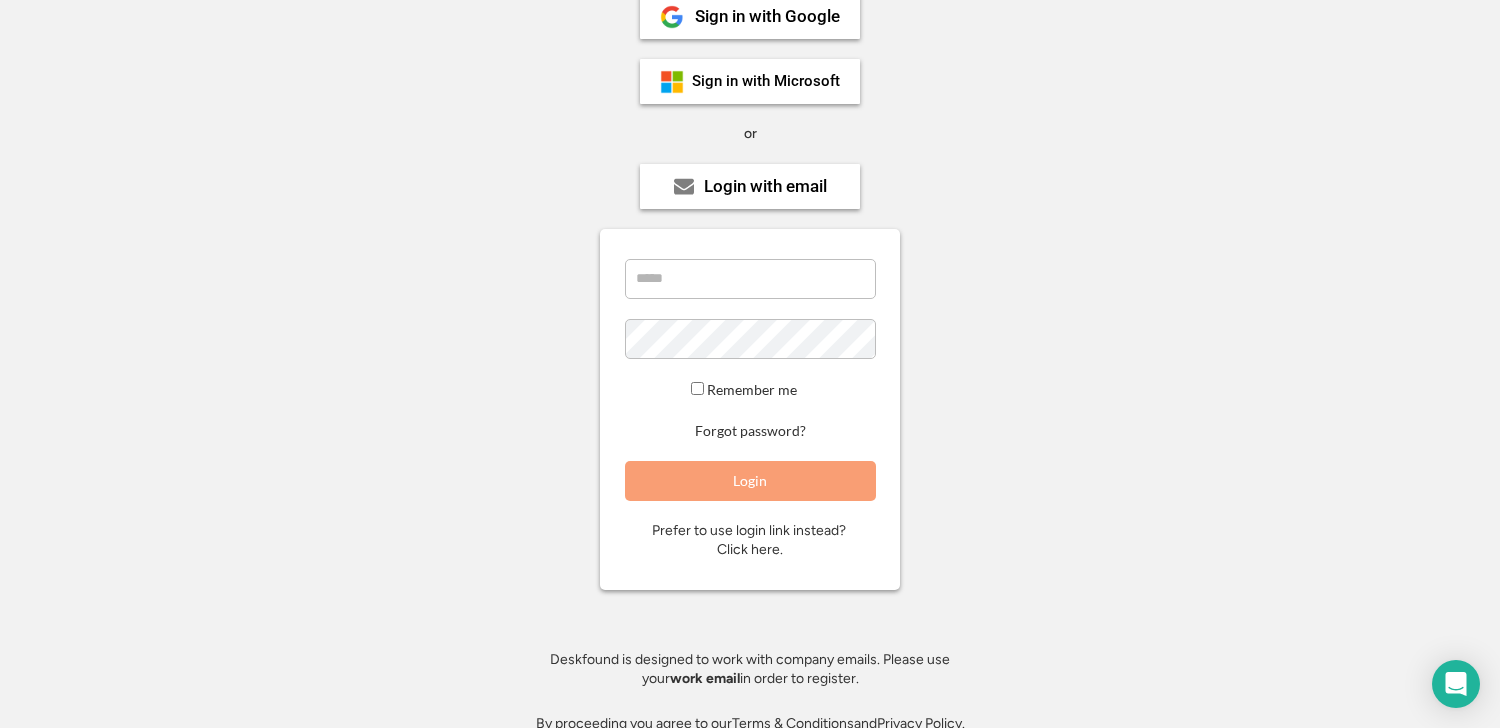 scroll, scrollTop: 149, scrollLeft: 0, axis: vertical 